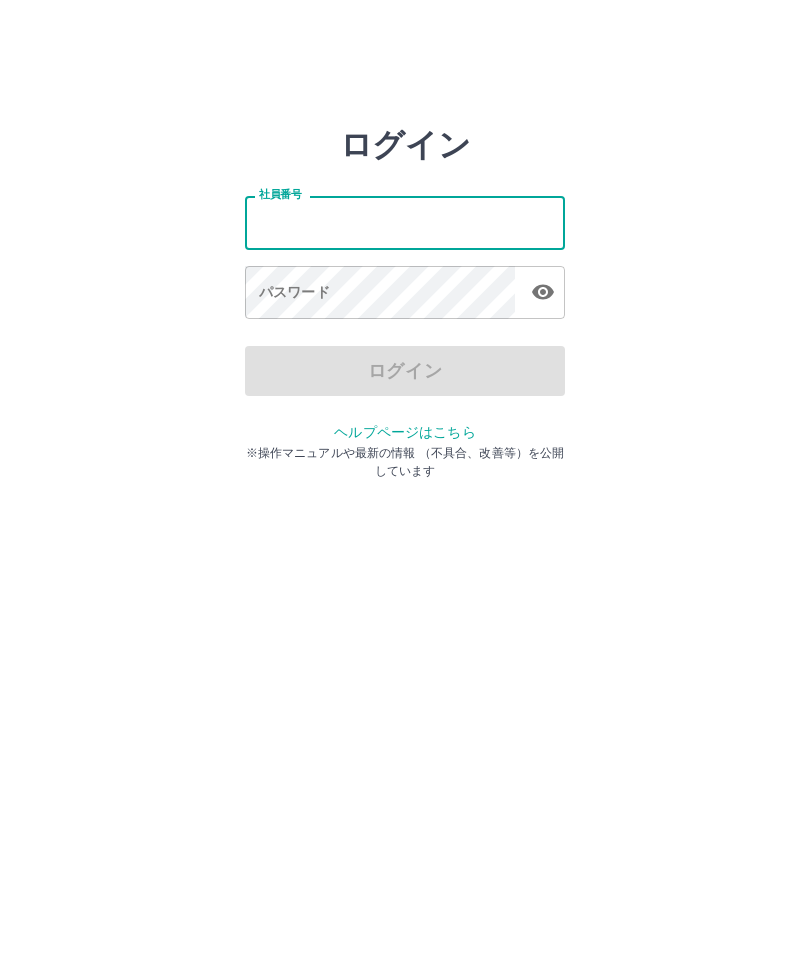 scroll, scrollTop: 0, scrollLeft: 0, axis: both 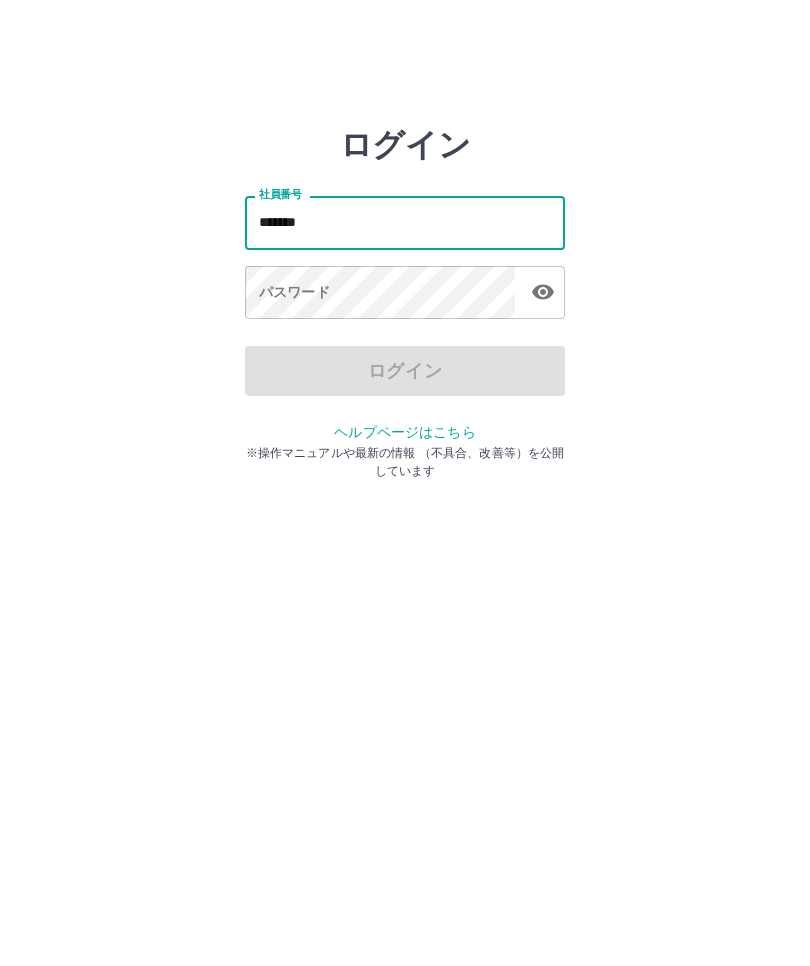type on "*******" 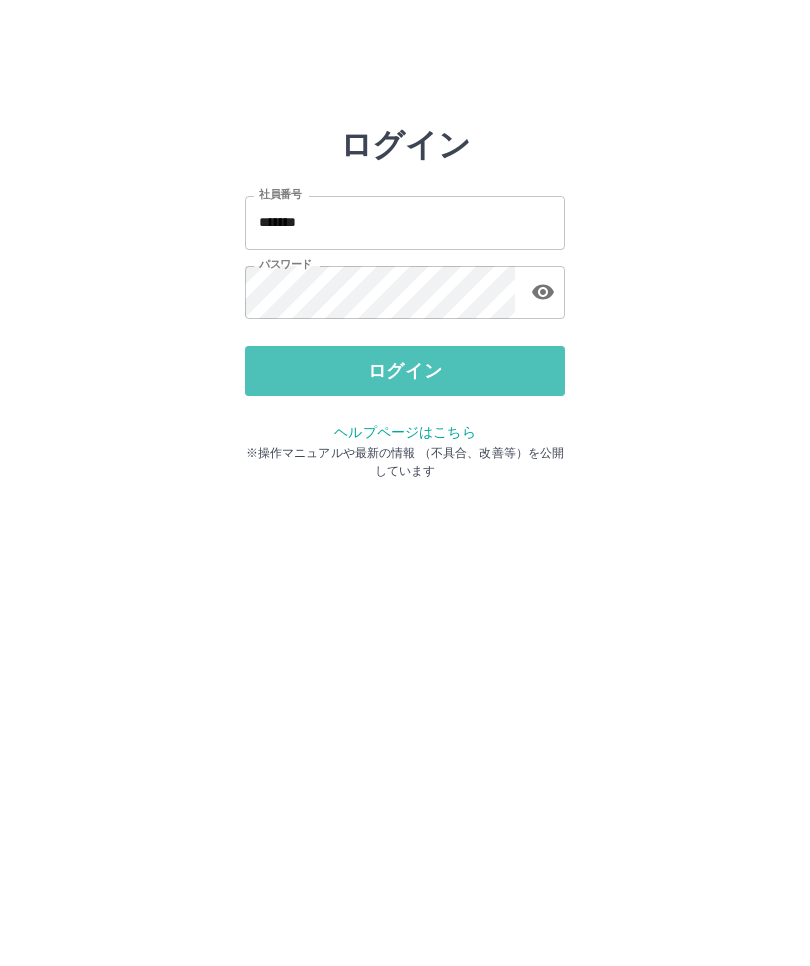 click on "ログイン" at bounding box center (405, 371) 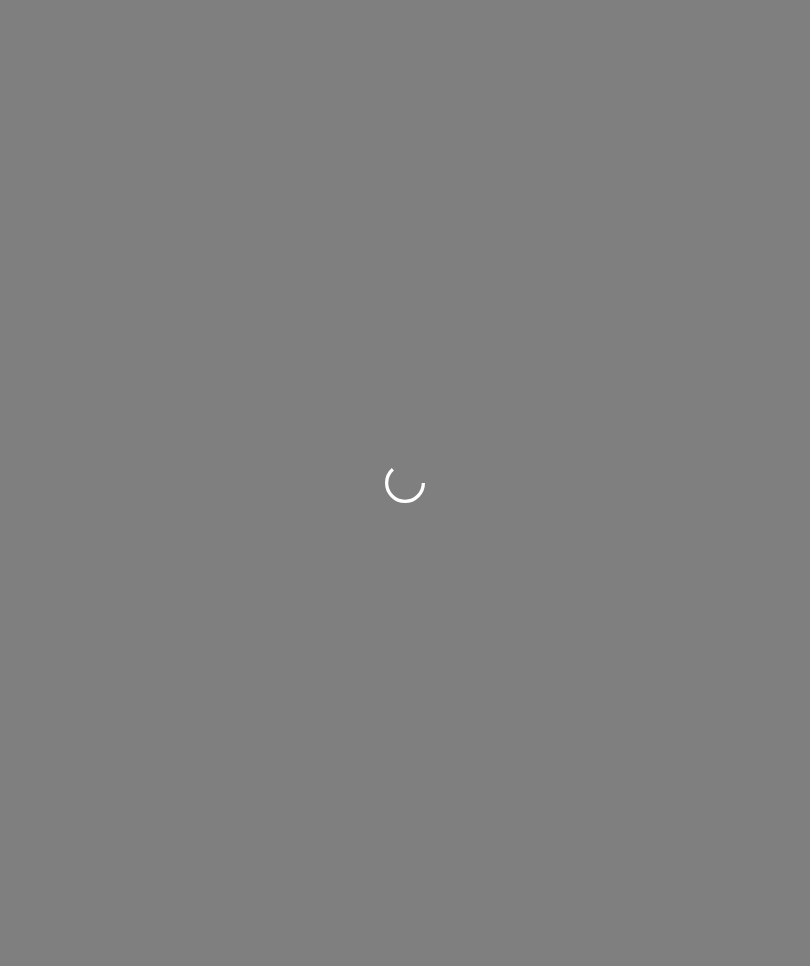 scroll, scrollTop: 0, scrollLeft: 0, axis: both 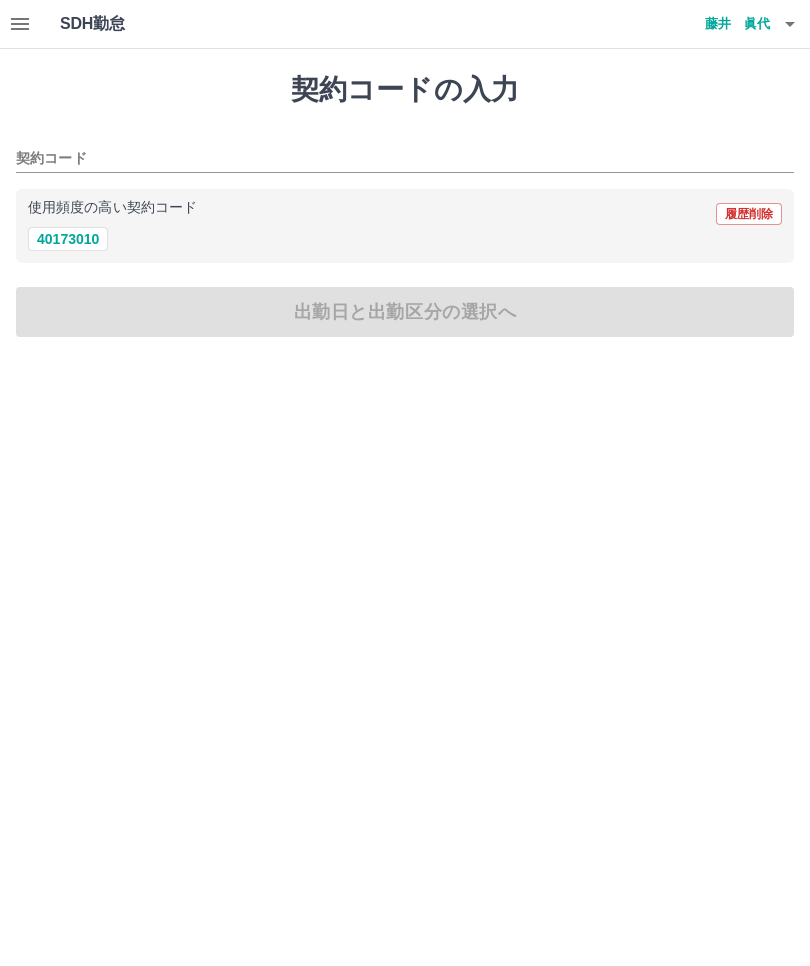 click on "40173010" at bounding box center (68, 239) 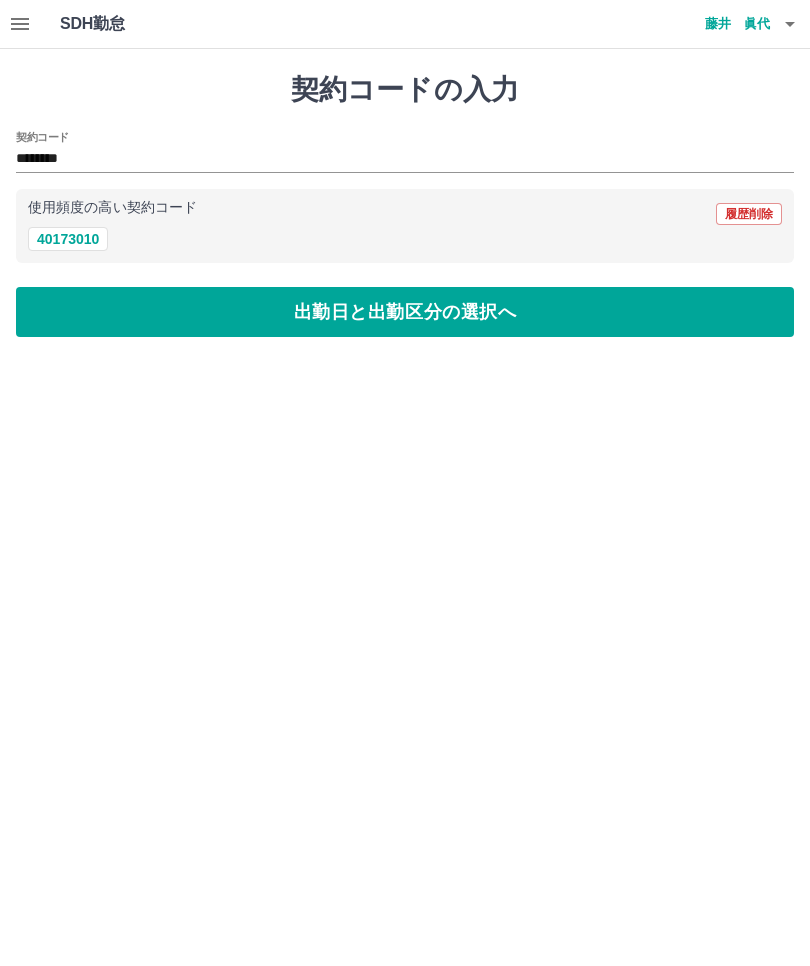 click on "出勤日と出勤区分の選択へ" at bounding box center [405, 312] 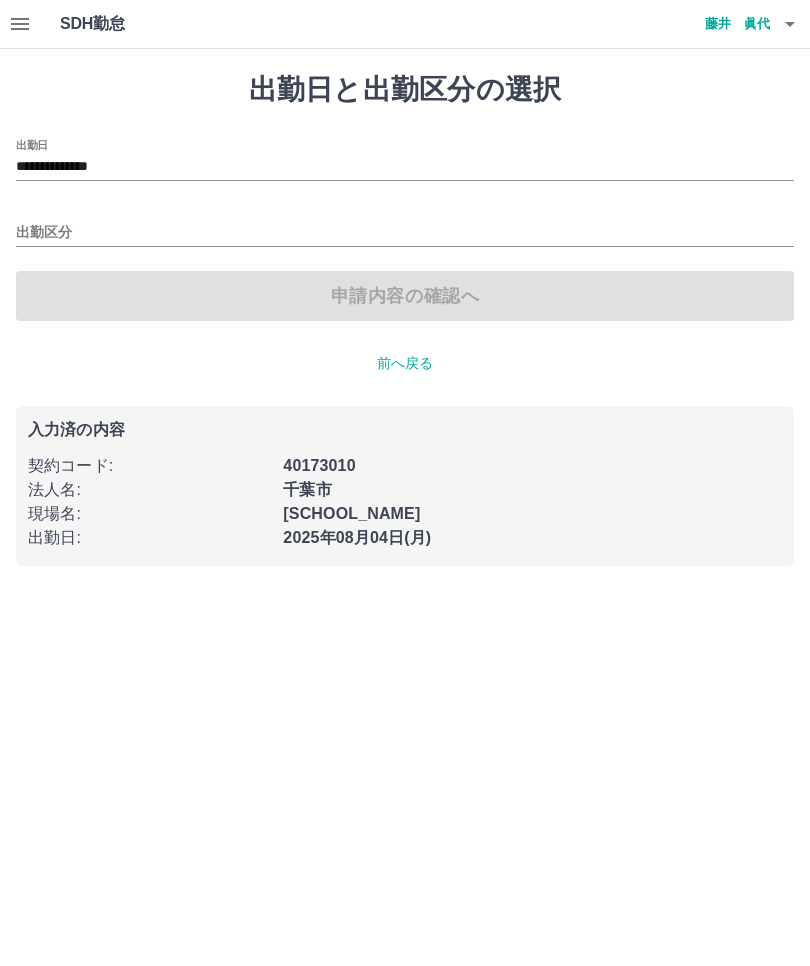 click on "出勤区分" at bounding box center (405, 233) 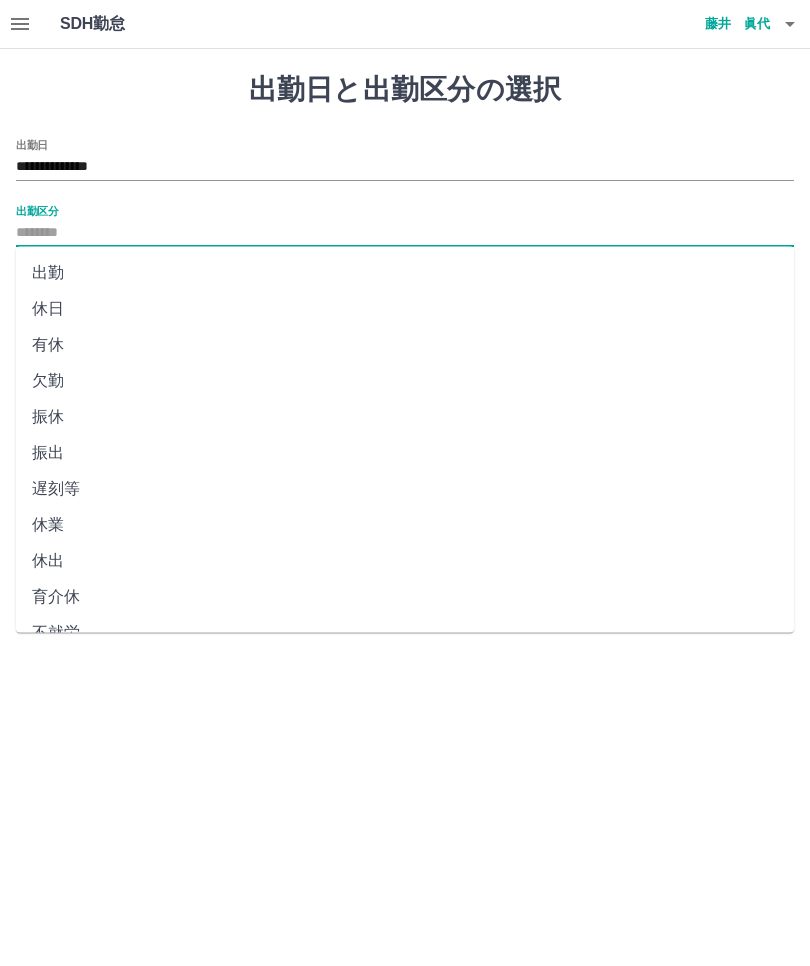 click on "出勤" at bounding box center (405, 273) 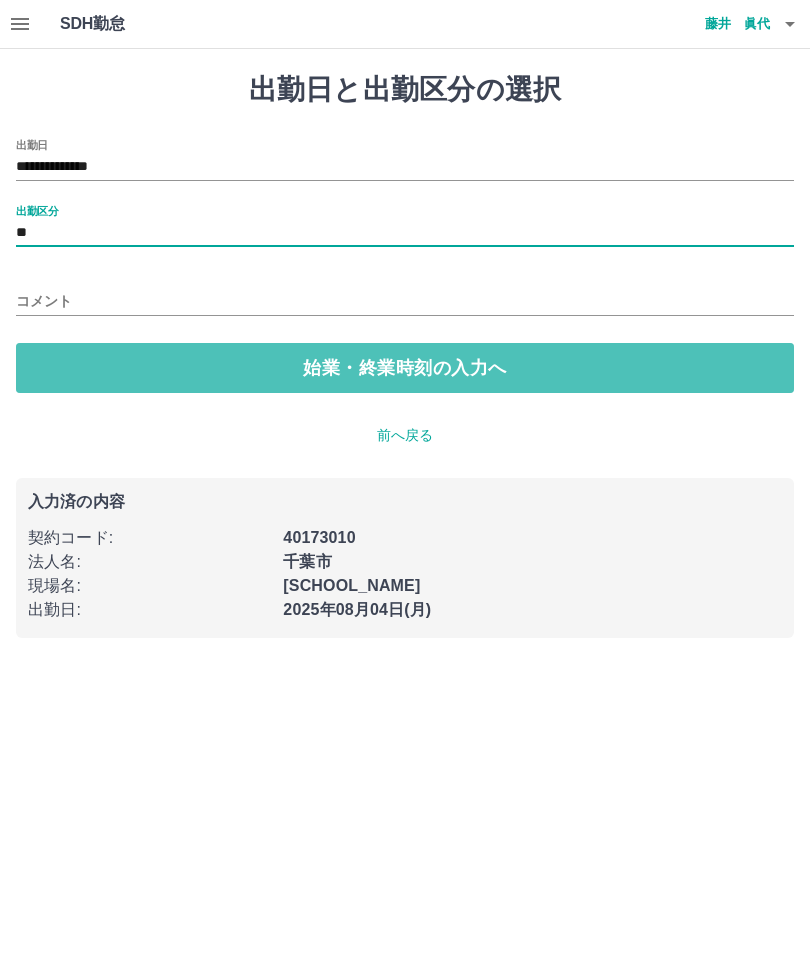 click on "始業・終業時刻の入力へ" at bounding box center (405, 368) 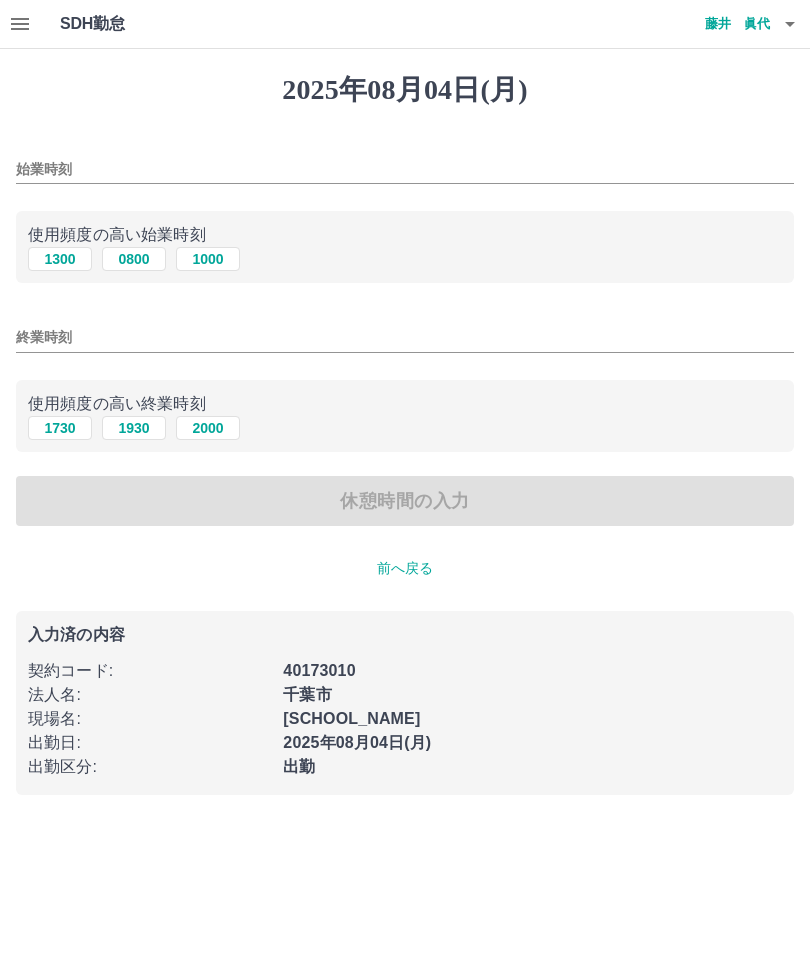 click on "1300" at bounding box center [60, 259] 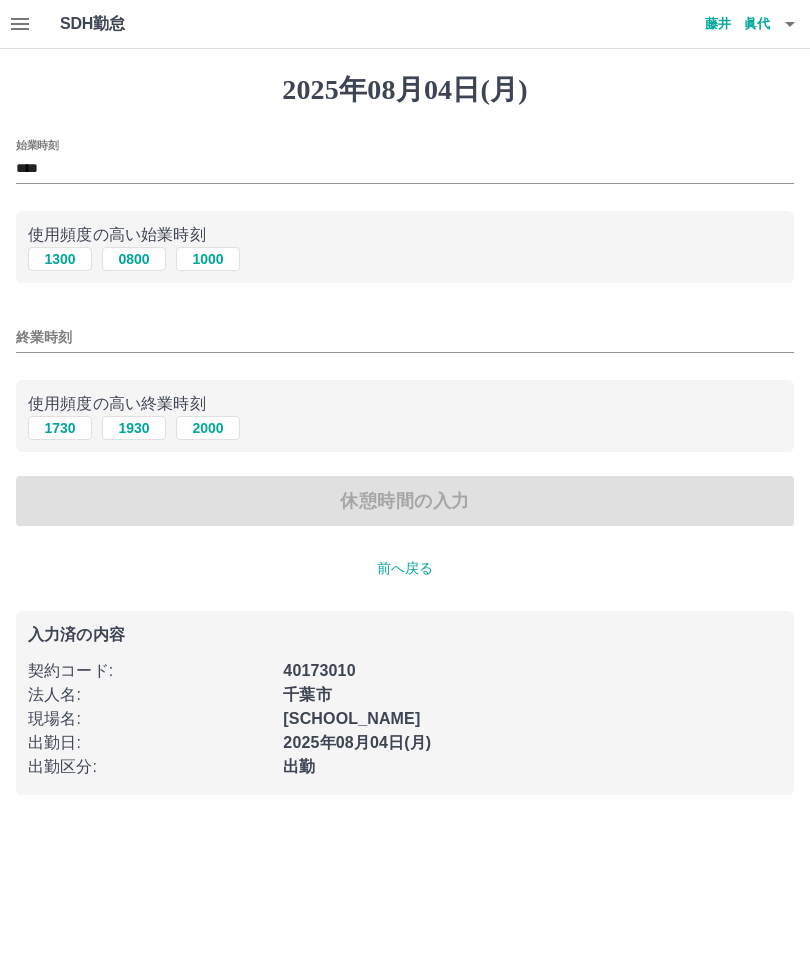 click on "1730" at bounding box center [60, 428] 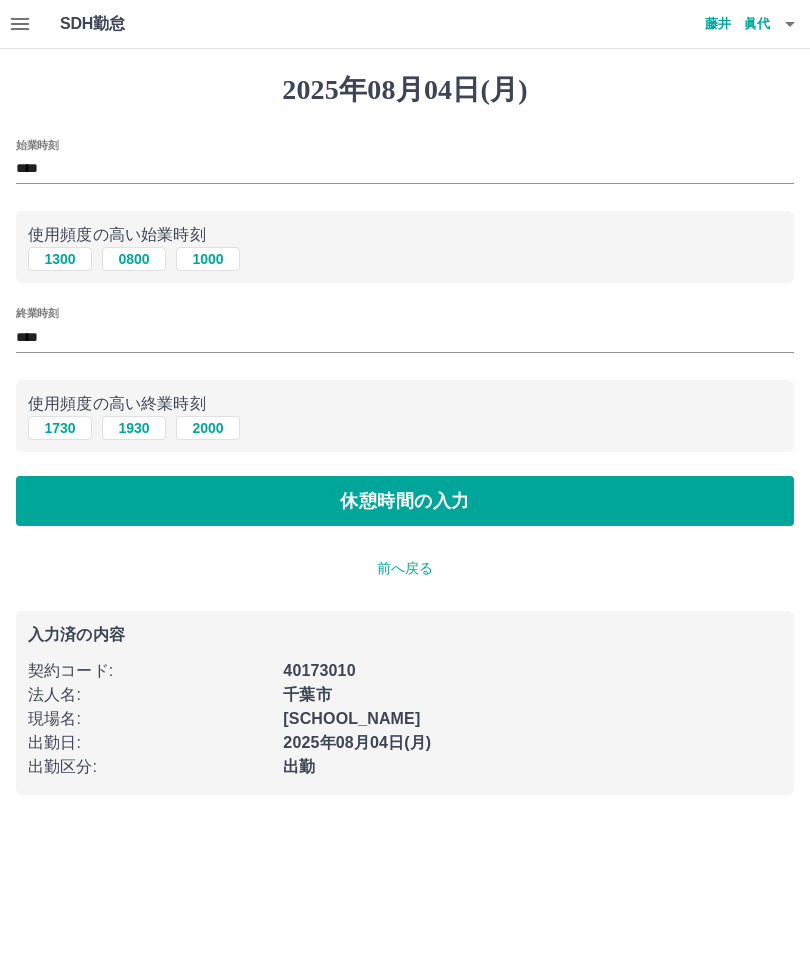 click on "休憩時間の入力" at bounding box center [405, 501] 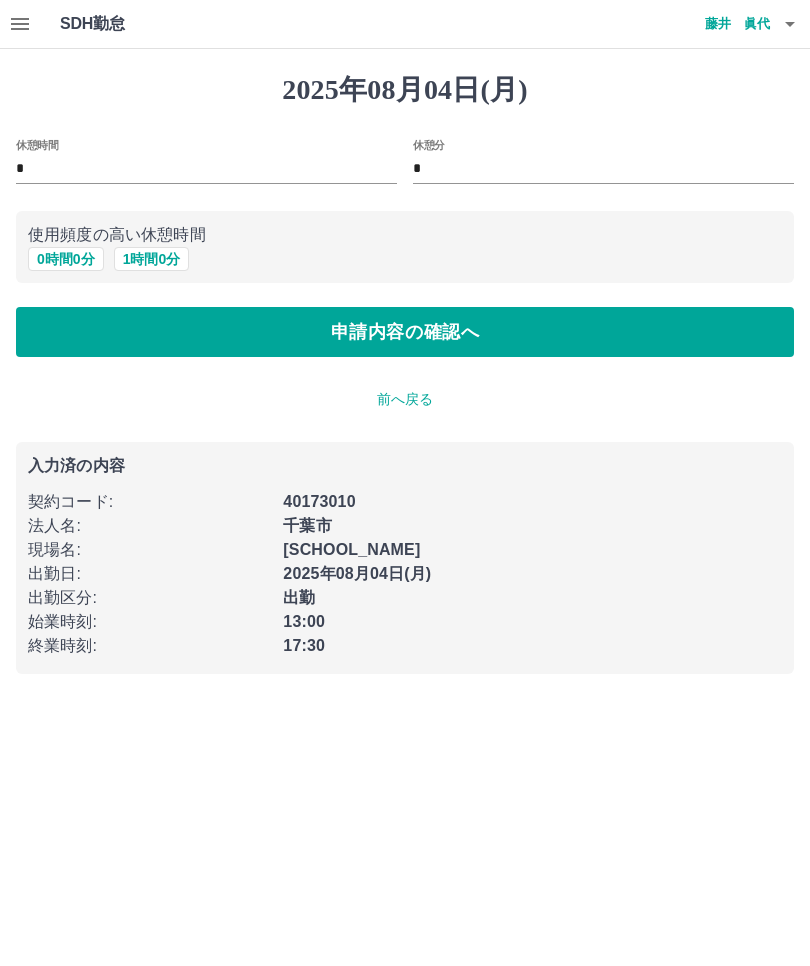 click on "申請内容の確認へ" at bounding box center [405, 332] 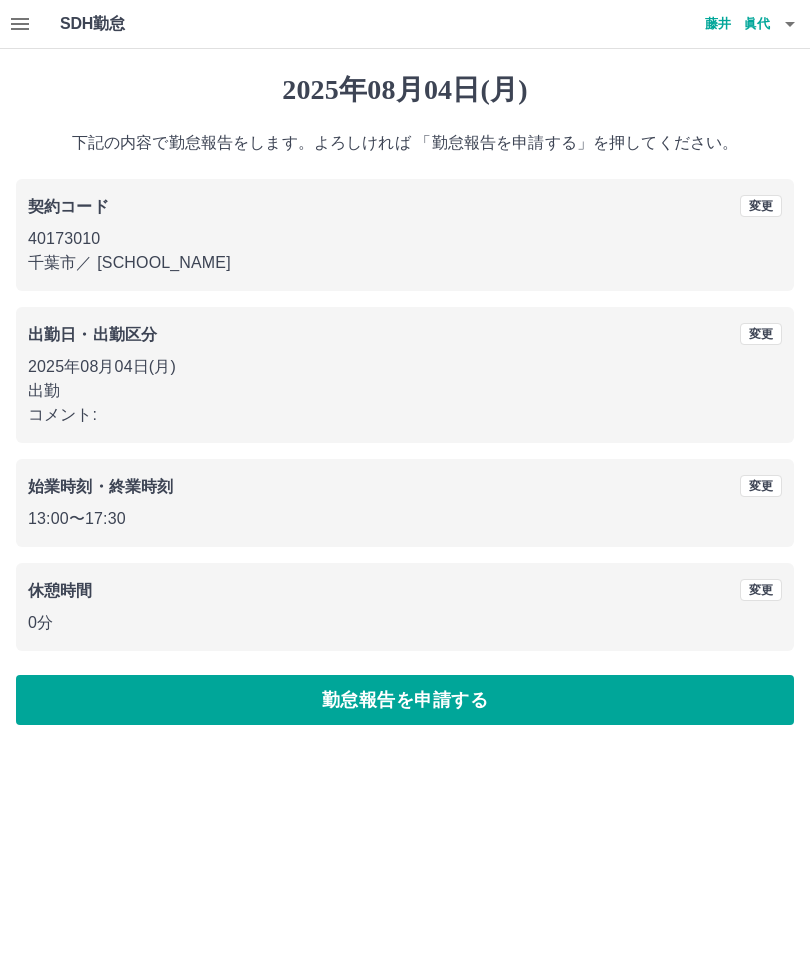 click on "勤怠報告を申請する" at bounding box center (405, 700) 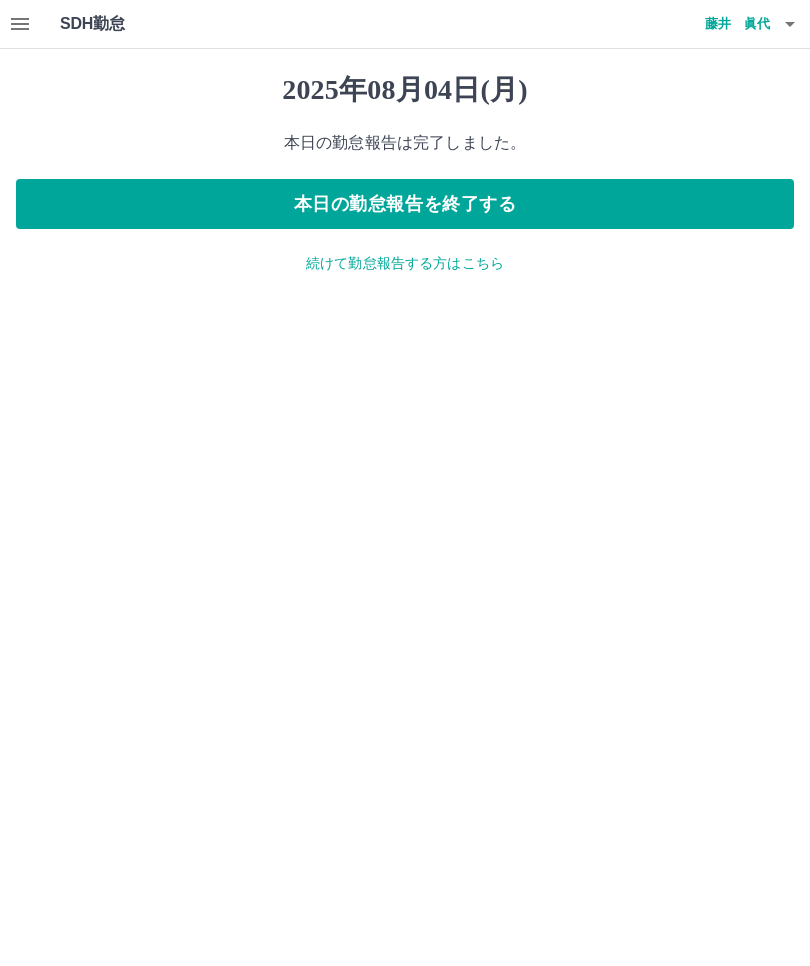 click on "本日の勤怠報告を終了する" at bounding box center [405, 204] 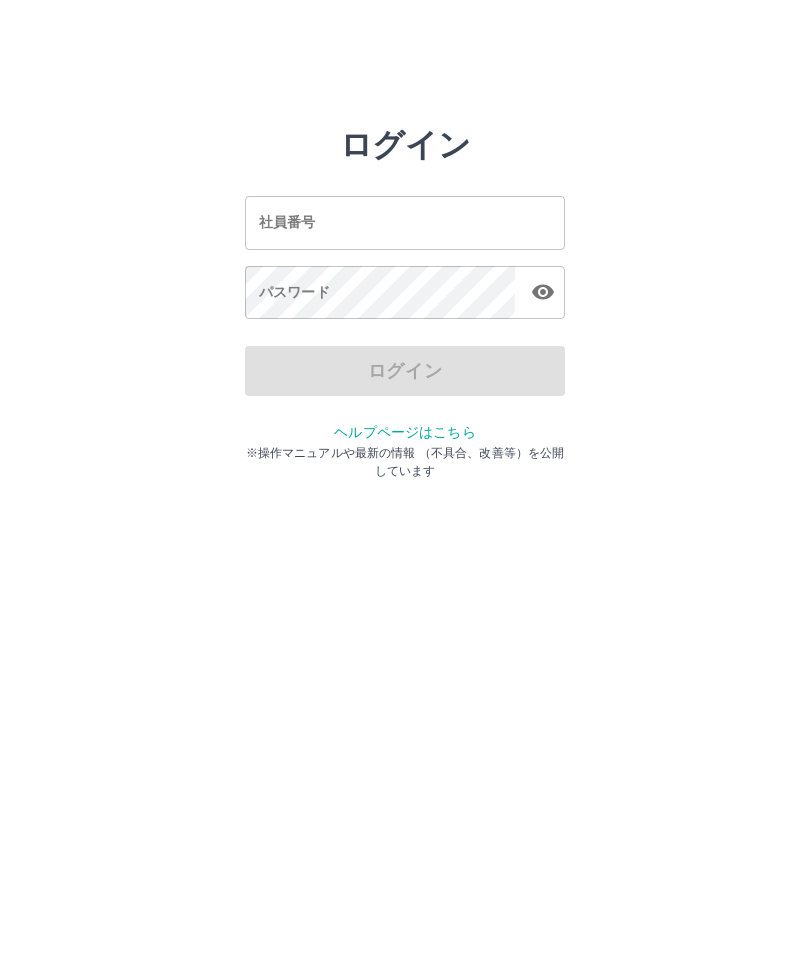 scroll, scrollTop: 0, scrollLeft: 0, axis: both 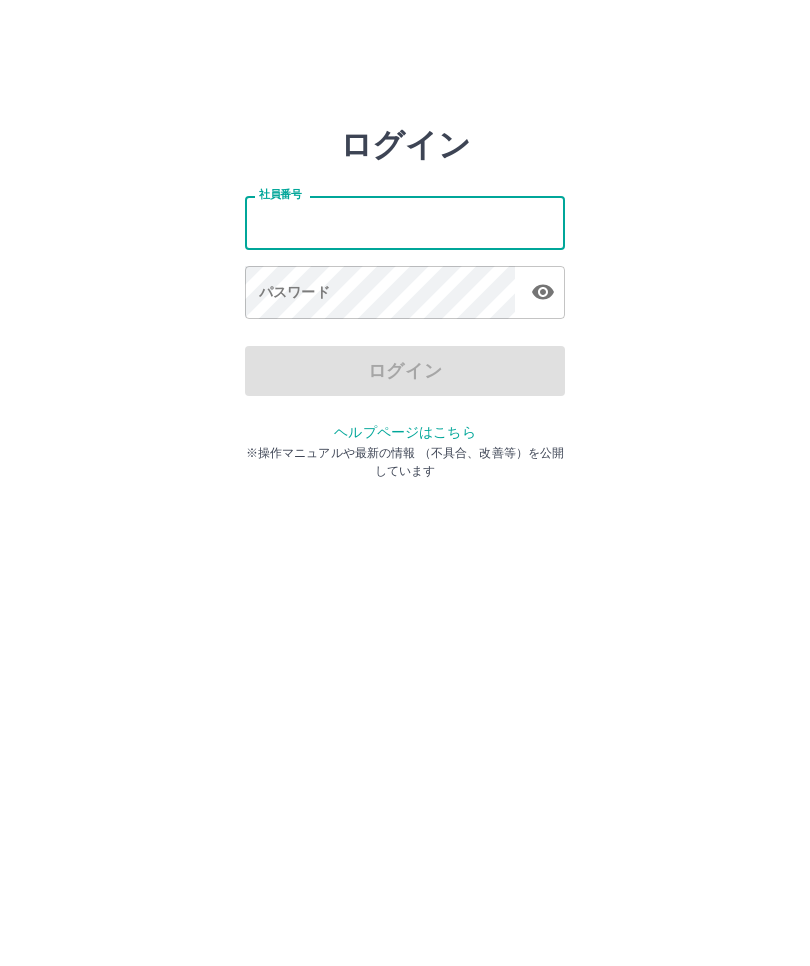 type on "*******" 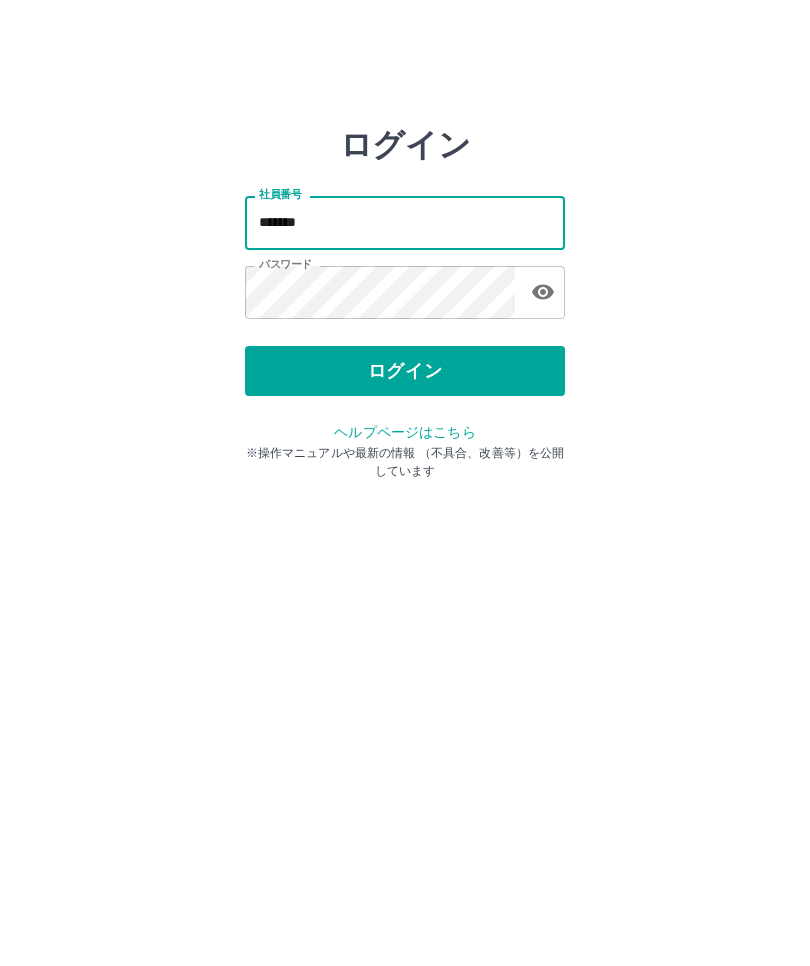 click on "ログイン" at bounding box center (405, 371) 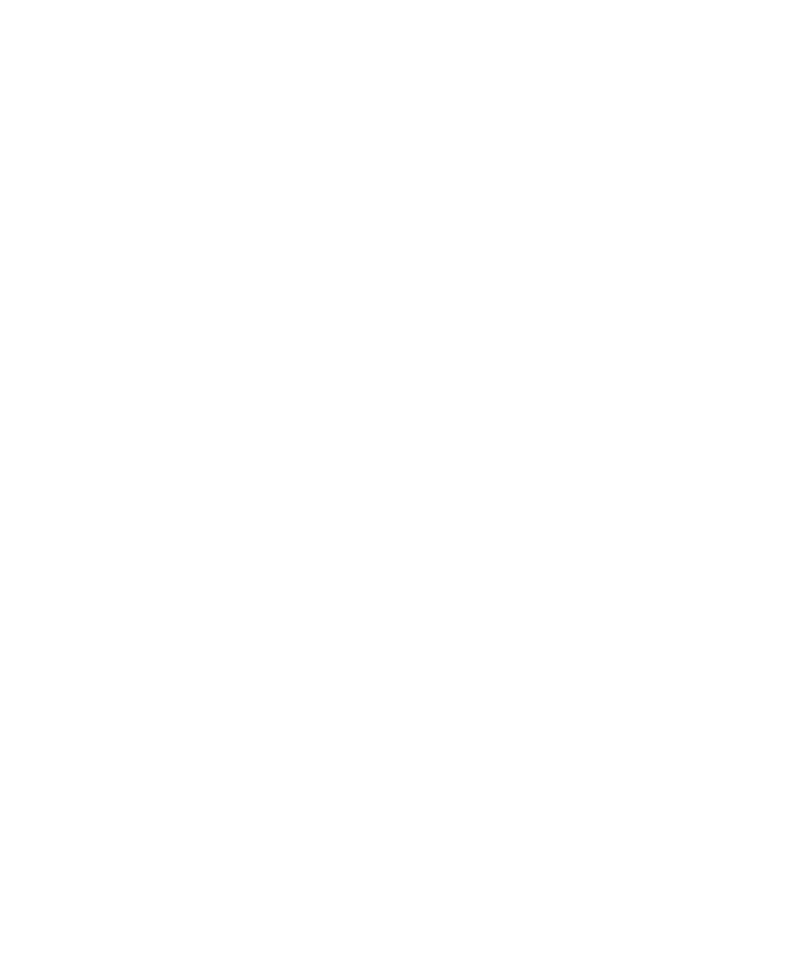 scroll, scrollTop: 0, scrollLeft: 0, axis: both 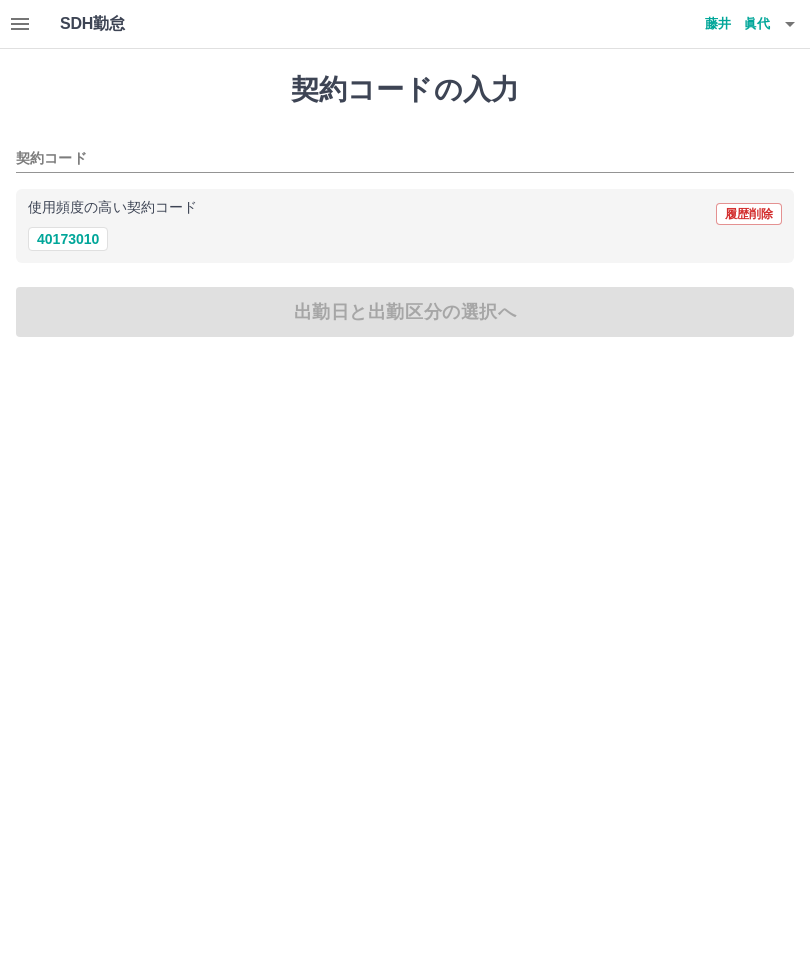 click on "40173010" at bounding box center [68, 239] 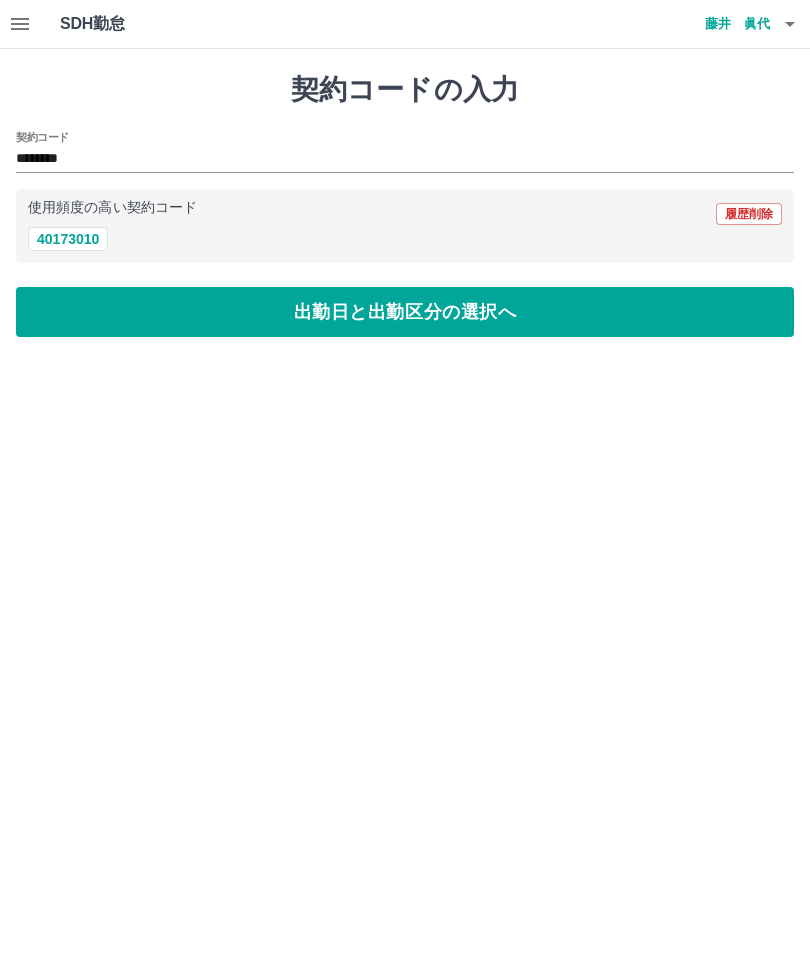 click on "出勤日と出勤区分の選択へ" at bounding box center [405, 312] 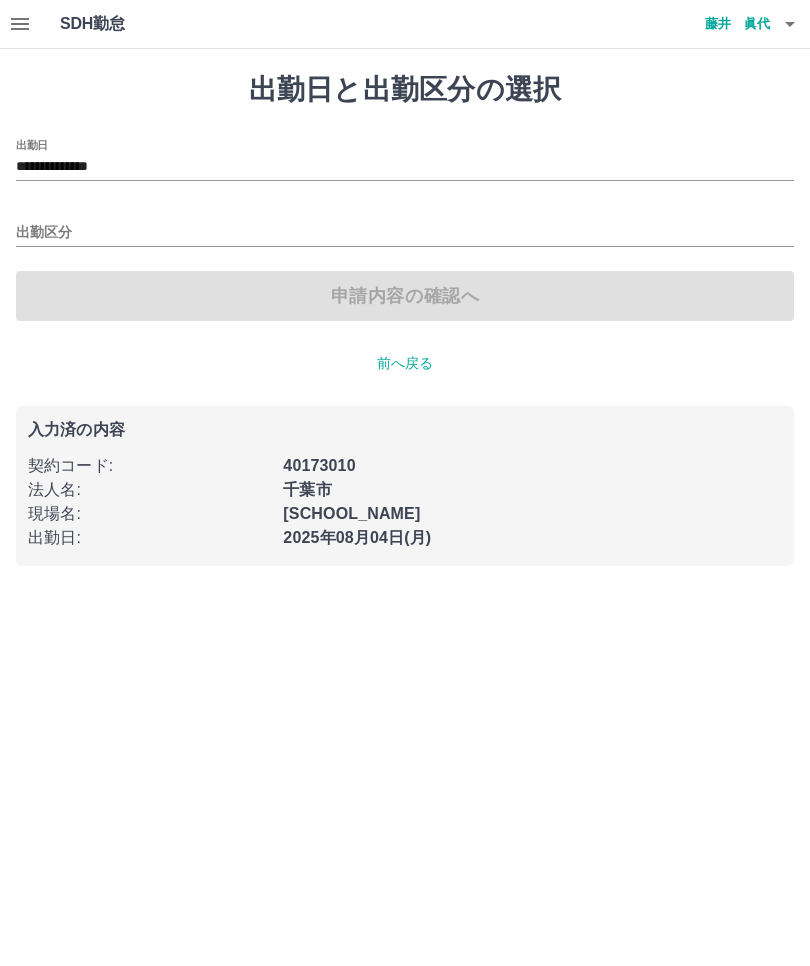 click on "**********" at bounding box center [405, 167] 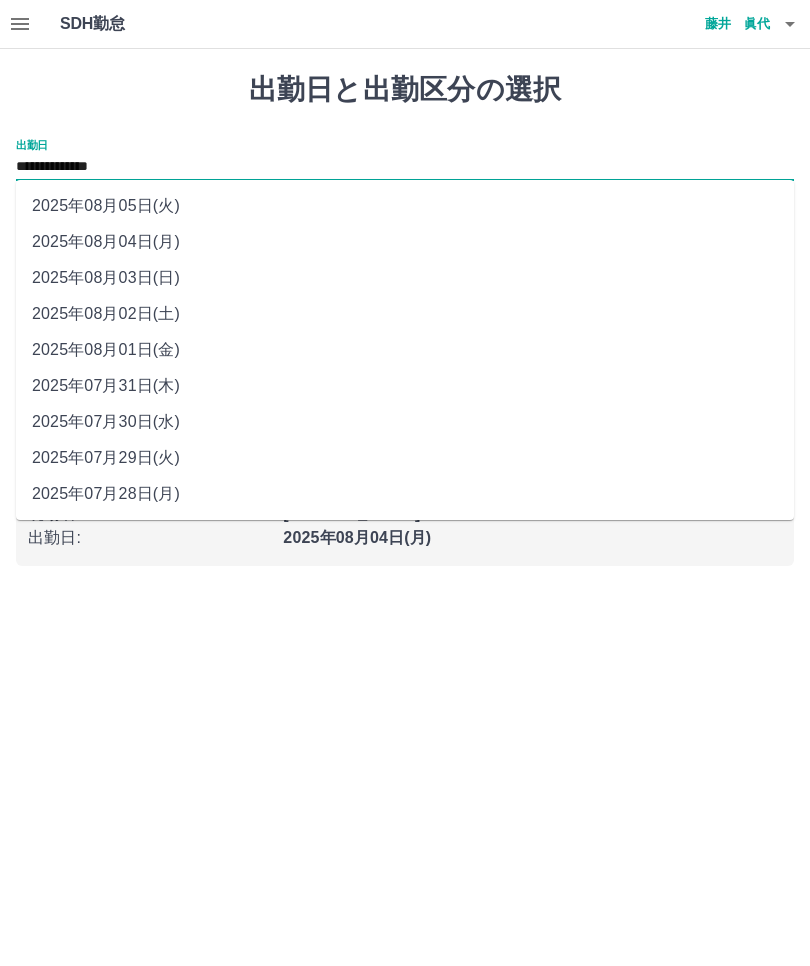 click on "2025年08月05日(火)" at bounding box center (405, 206) 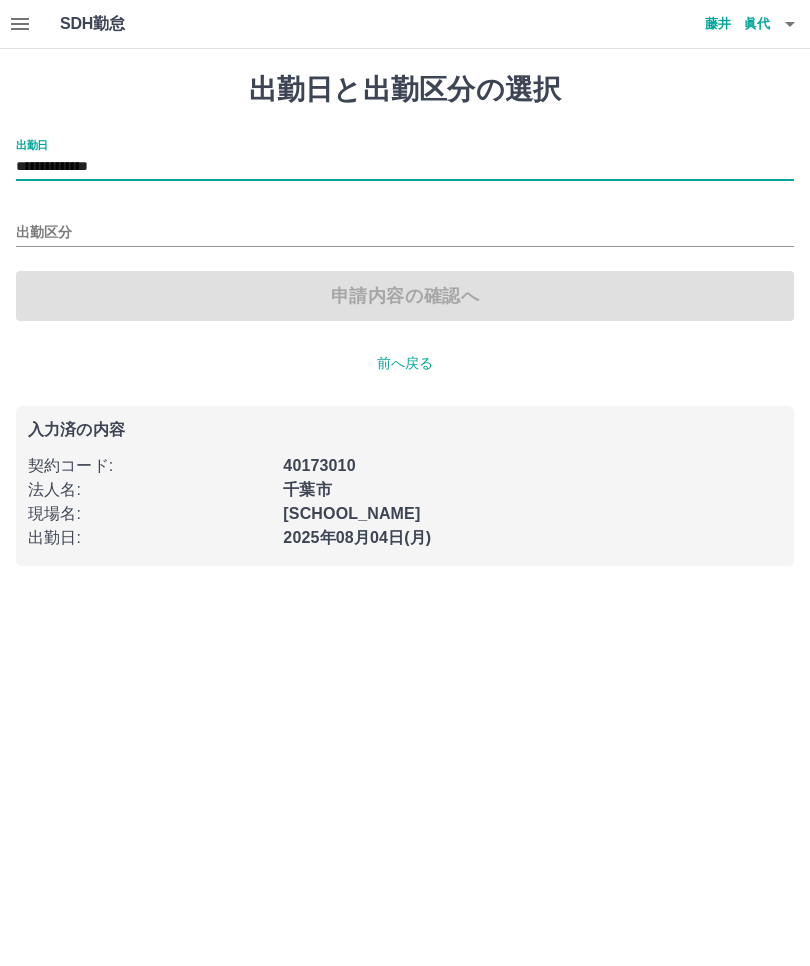 click on "出勤区分" at bounding box center (405, 233) 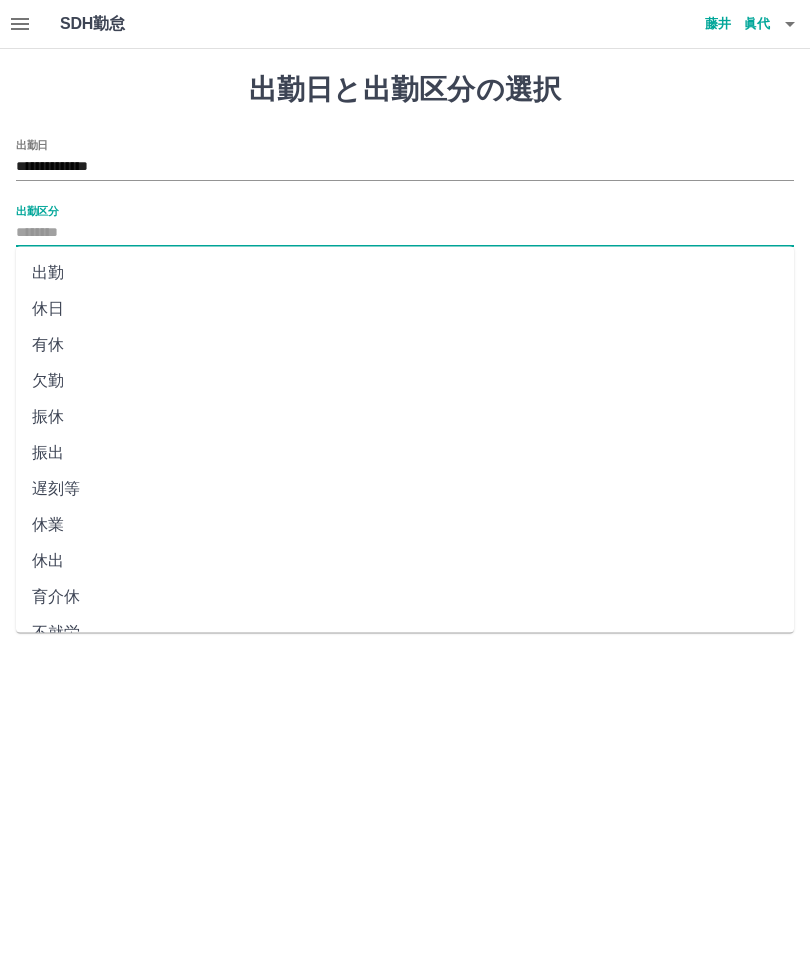 click on "休日" at bounding box center [405, 309] 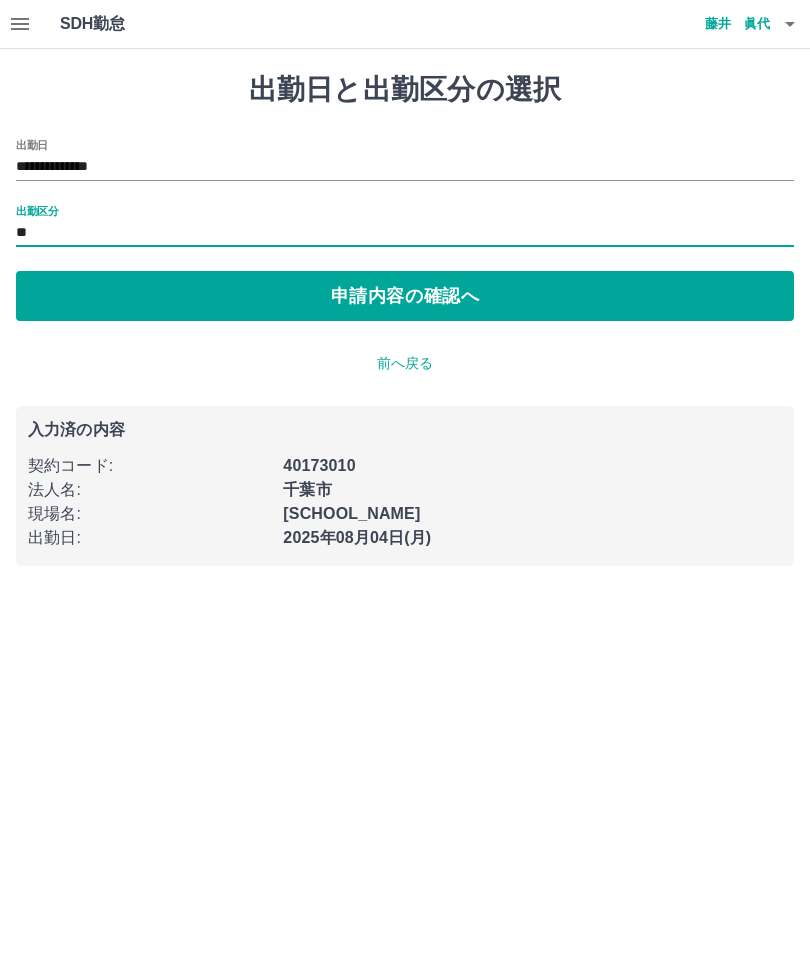 click on "申請内容の確認へ" at bounding box center (405, 296) 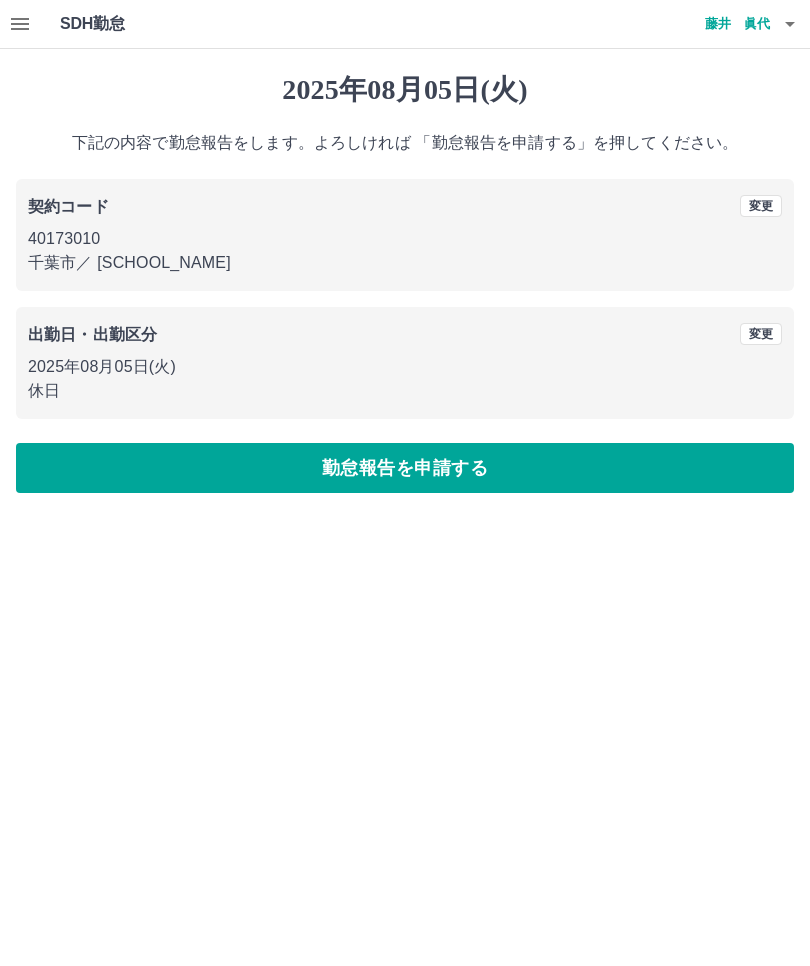 click on "勤怠報告を申請する" at bounding box center [405, 468] 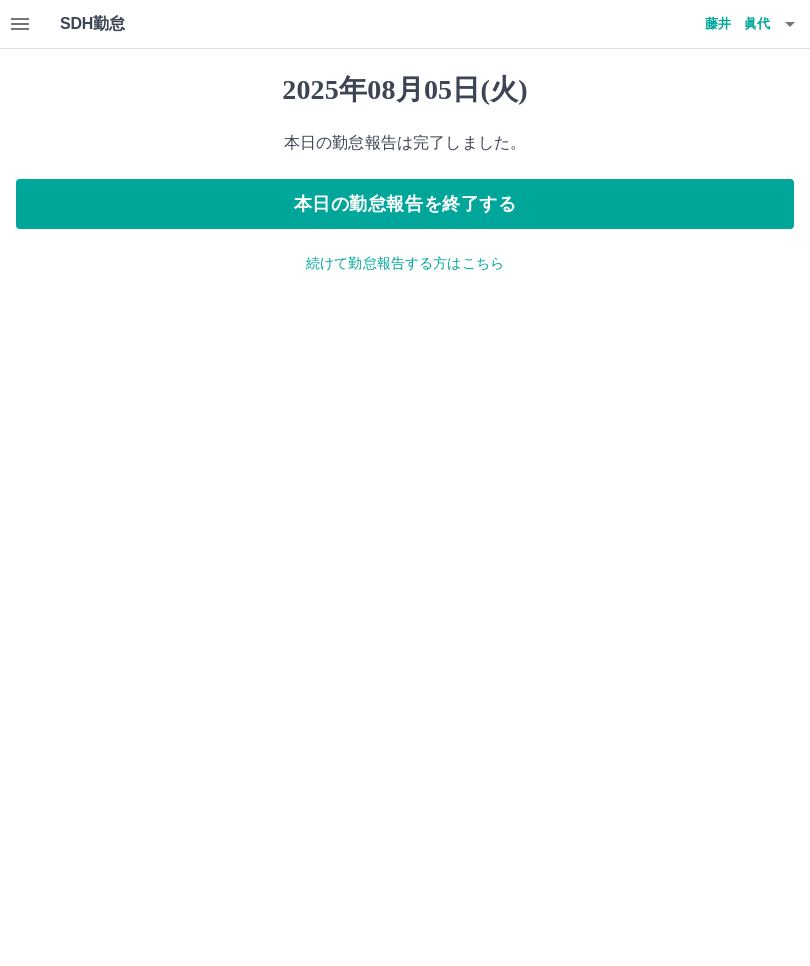 click on "本日の勤怠報告を終了する" at bounding box center [405, 204] 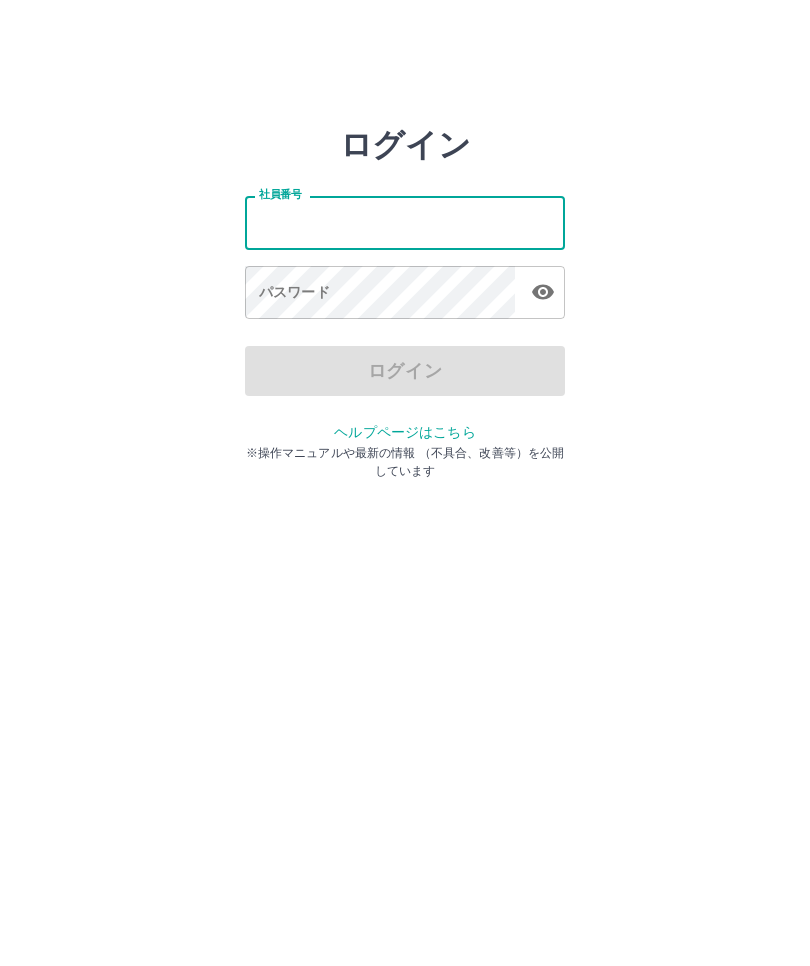 scroll, scrollTop: 0, scrollLeft: 0, axis: both 